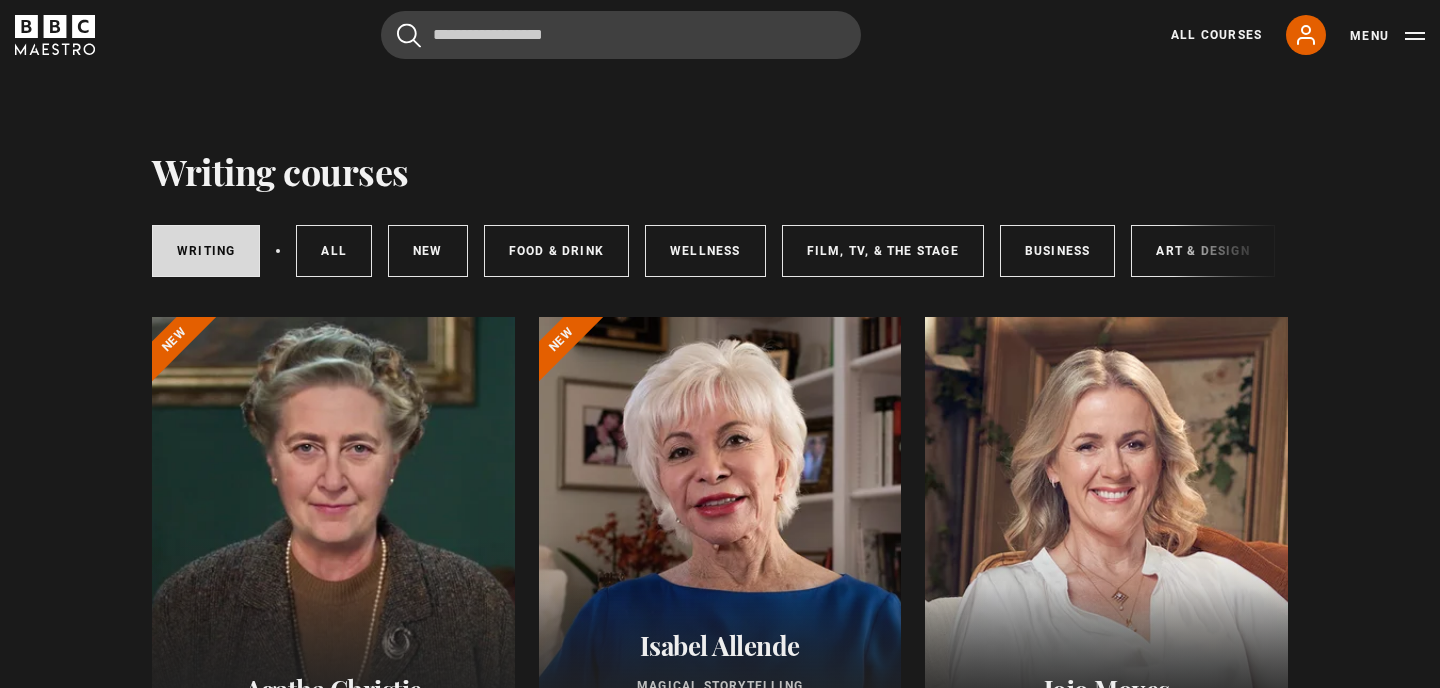 scroll, scrollTop: 0, scrollLeft: 0, axis: both 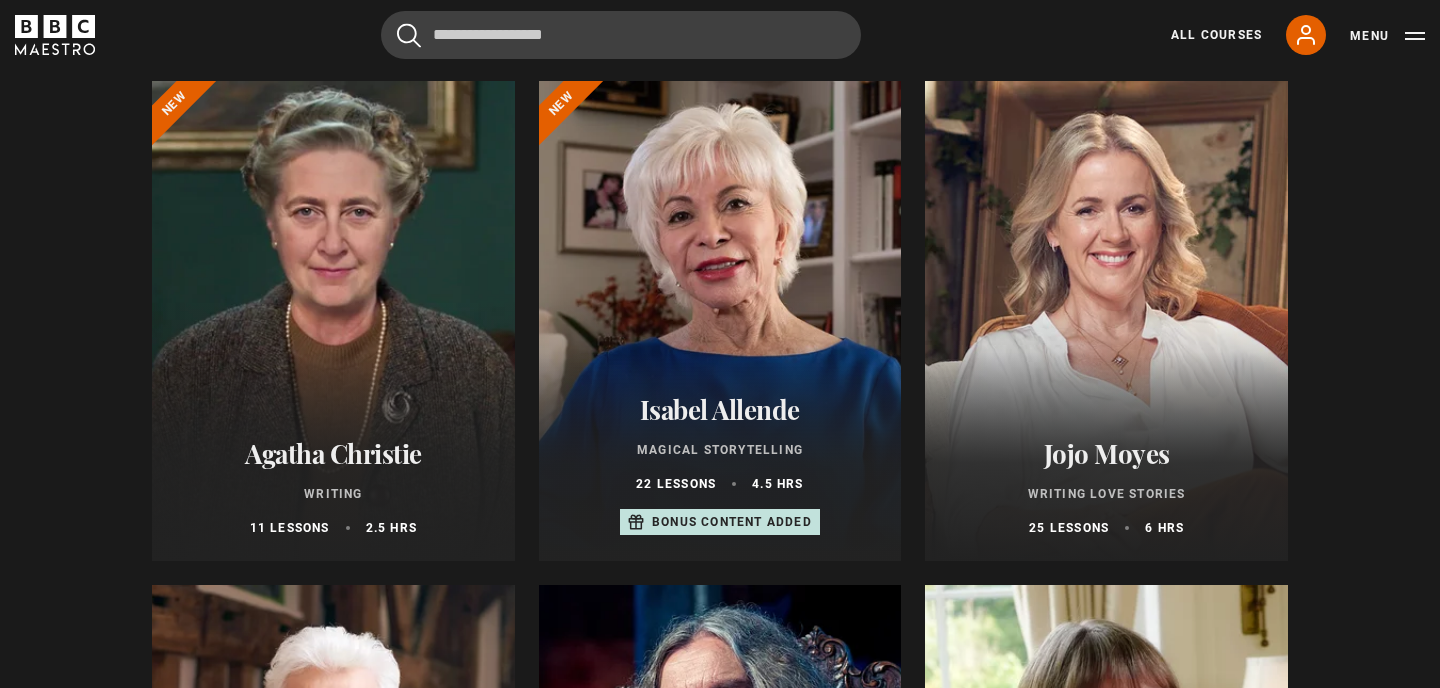 click on "Bonus content added" at bounding box center (732, 522) 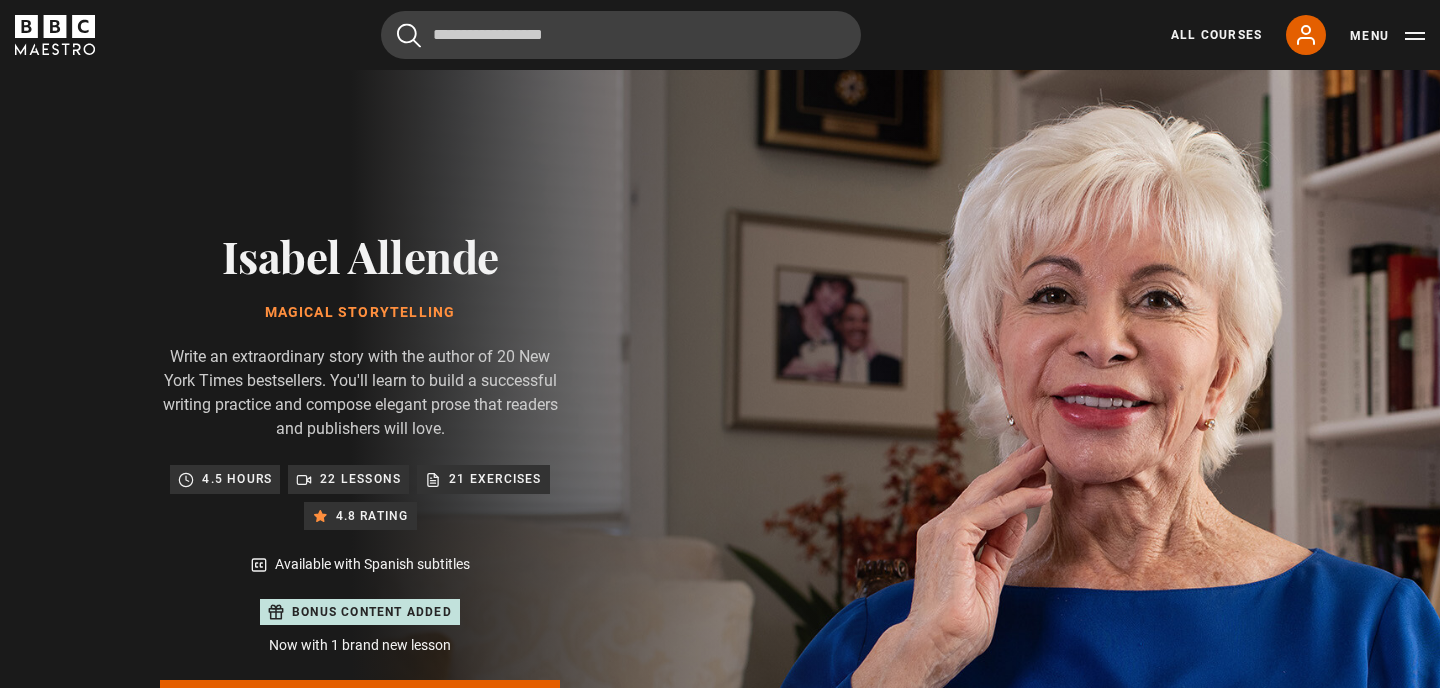 scroll, scrollTop: 977, scrollLeft: 0, axis: vertical 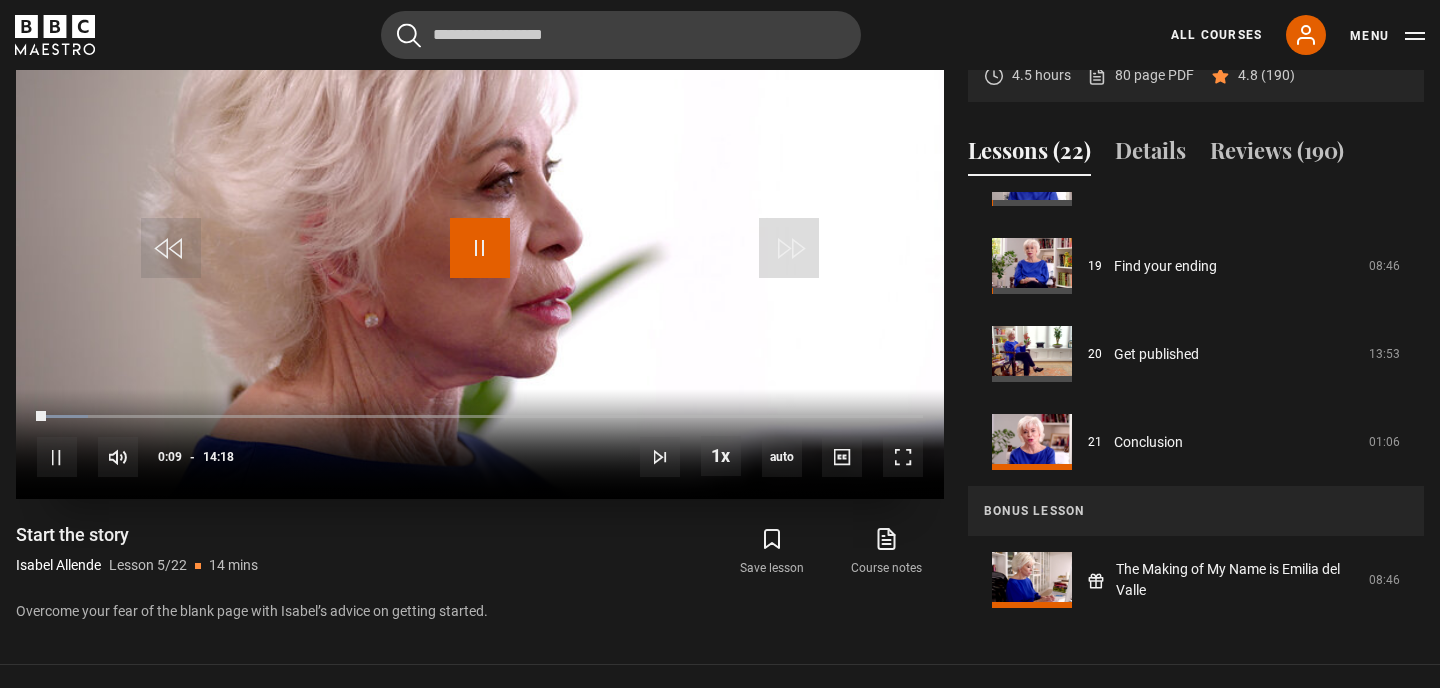 click at bounding box center [480, 248] 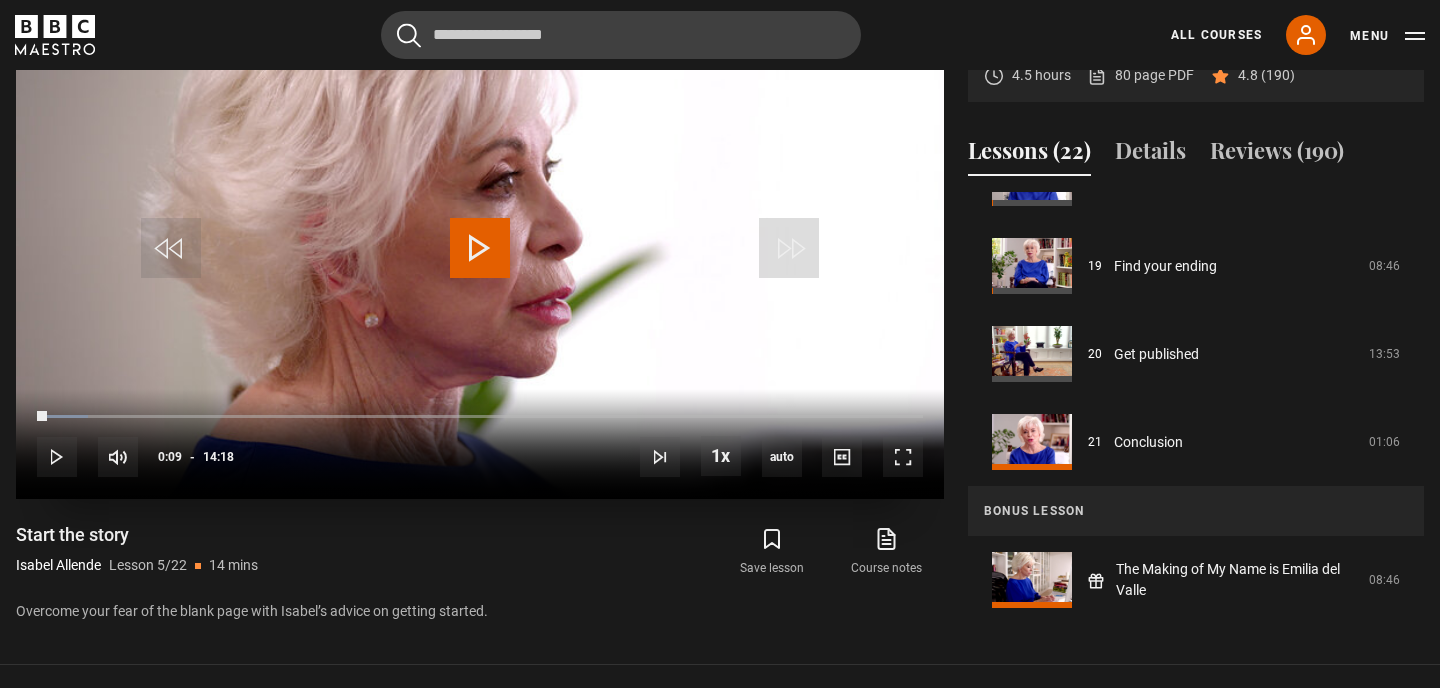 scroll, scrollTop: 1057, scrollLeft: 0, axis: vertical 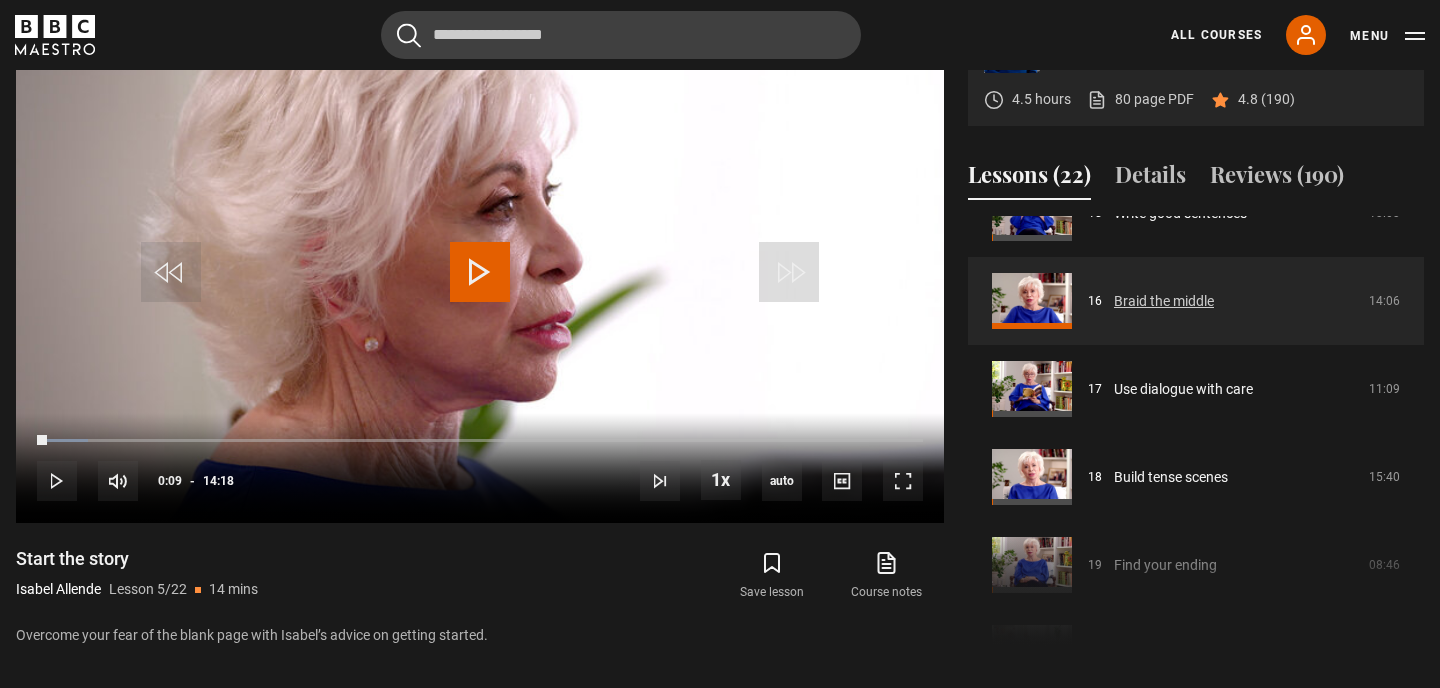 click on "Braid the middle" at bounding box center (1164, 301) 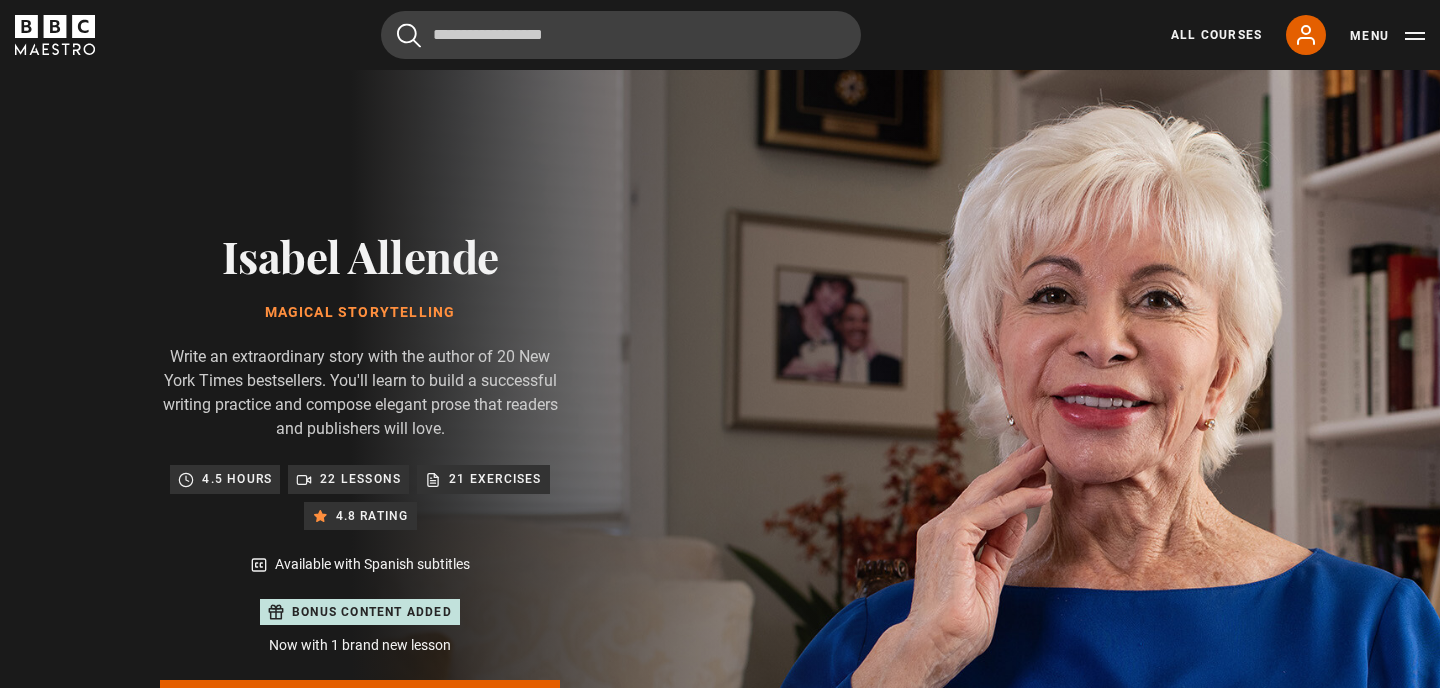 scroll, scrollTop: 977, scrollLeft: 0, axis: vertical 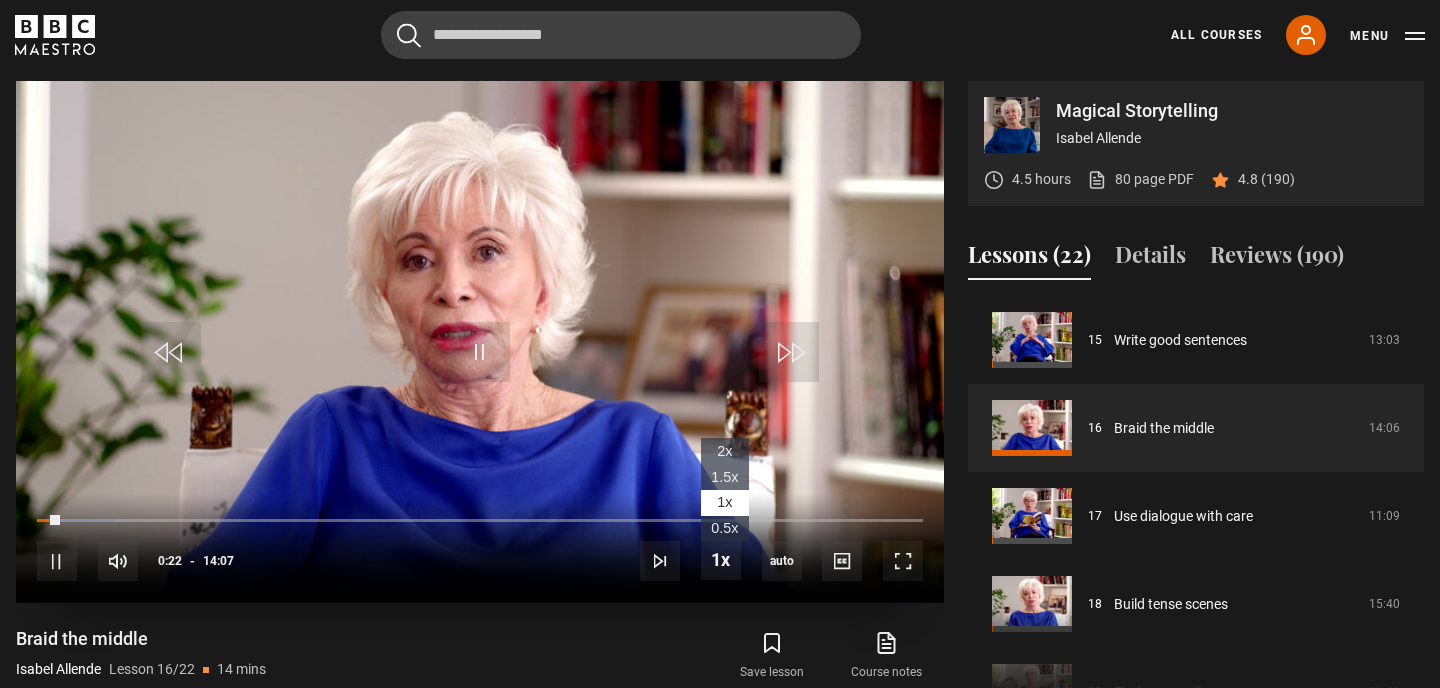 click on "1.5x" at bounding box center [725, 477] 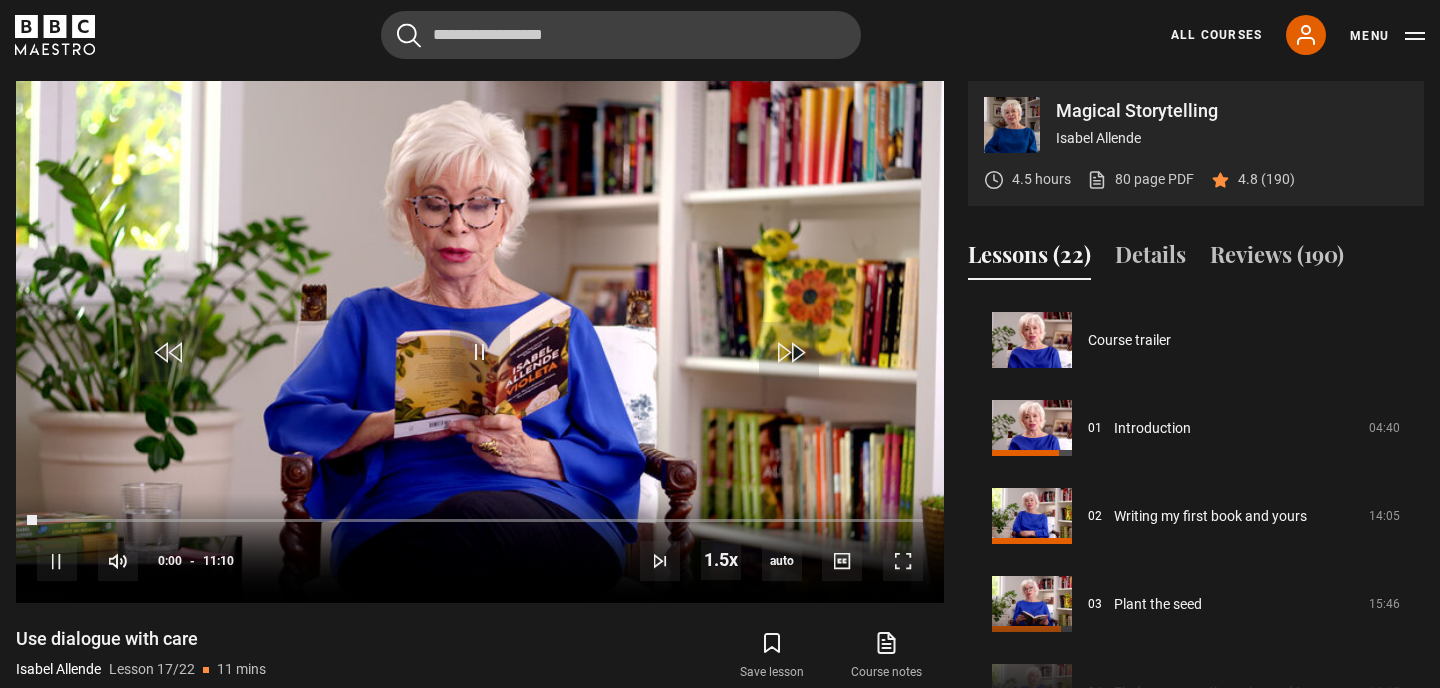 scroll, scrollTop: 1408, scrollLeft: 0, axis: vertical 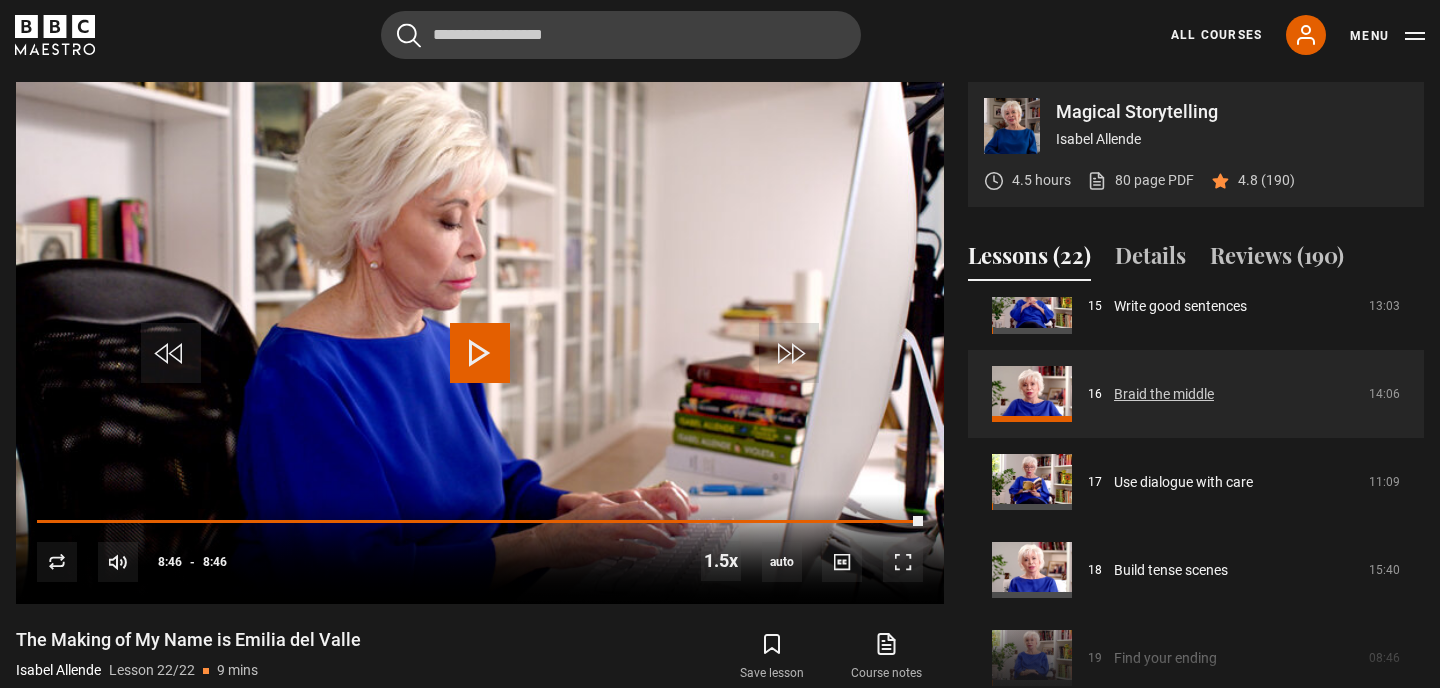 click on "Braid the middle" at bounding box center [1164, 394] 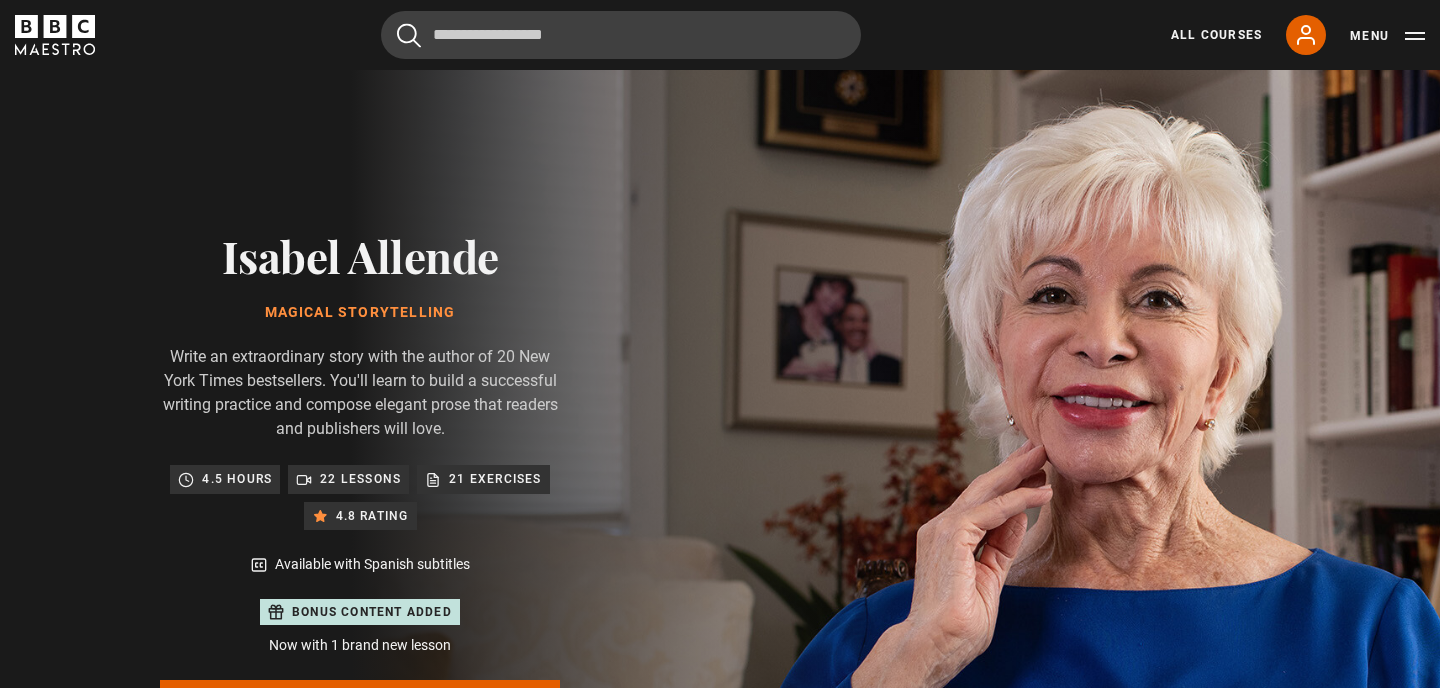 scroll, scrollTop: 977, scrollLeft: 0, axis: vertical 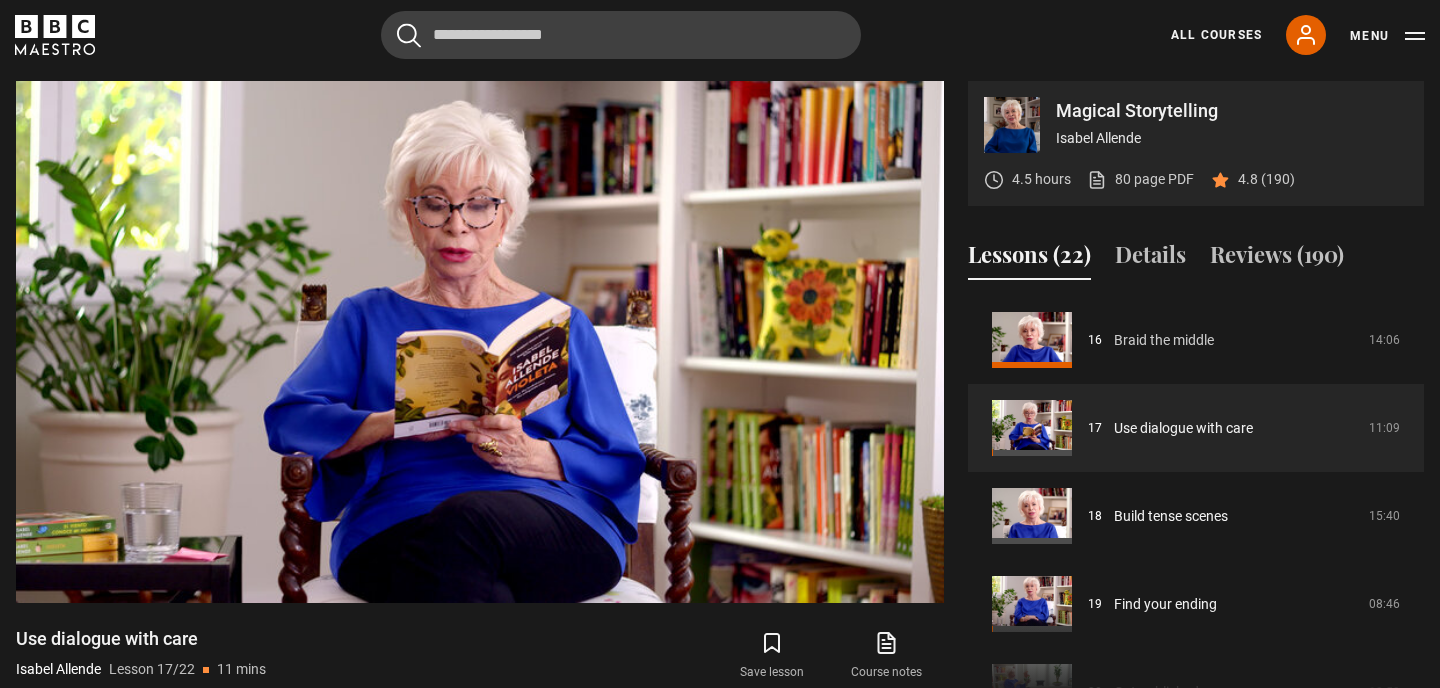 click on "Braid the middle" at bounding box center (1164, 340) 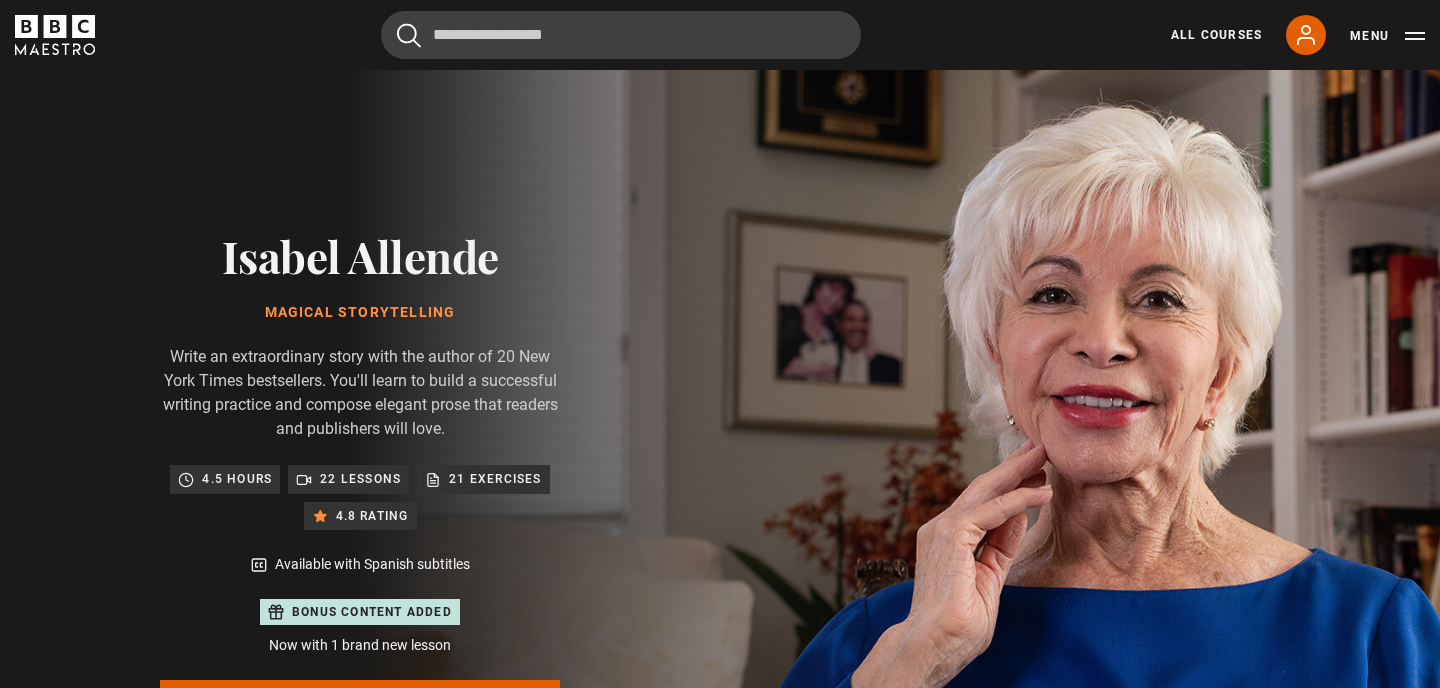 scroll, scrollTop: 977, scrollLeft: 0, axis: vertical 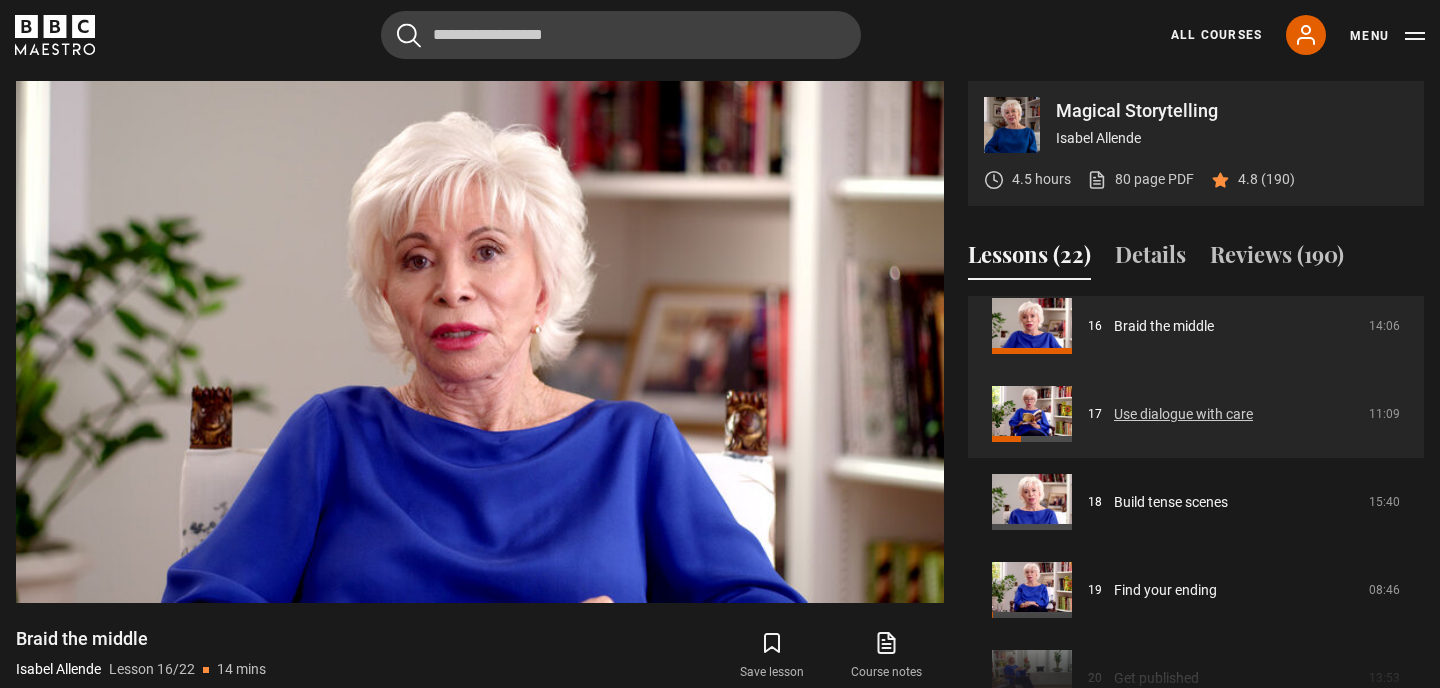 click on "Use dialogue with care" at bounding box center [1183, 414] 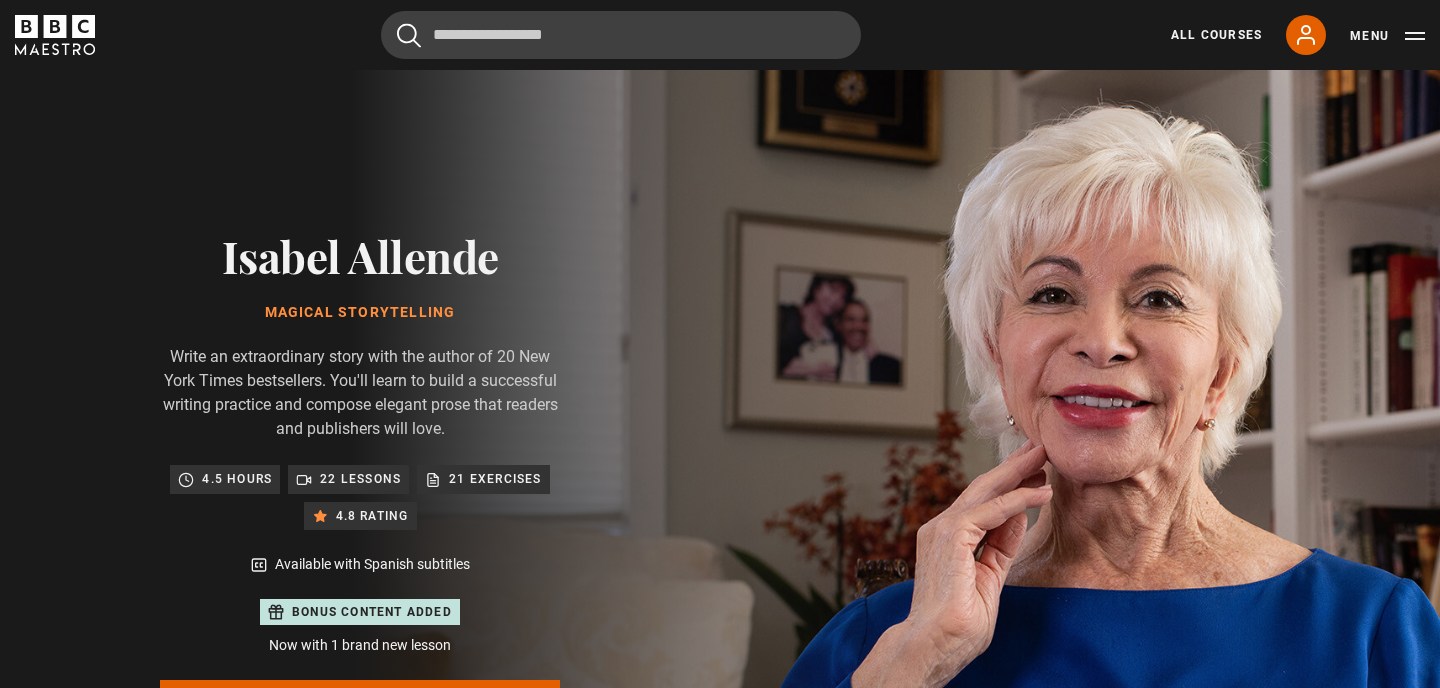 scroll, scrollTop: 977, scrollLeft: 0, axis: vertical 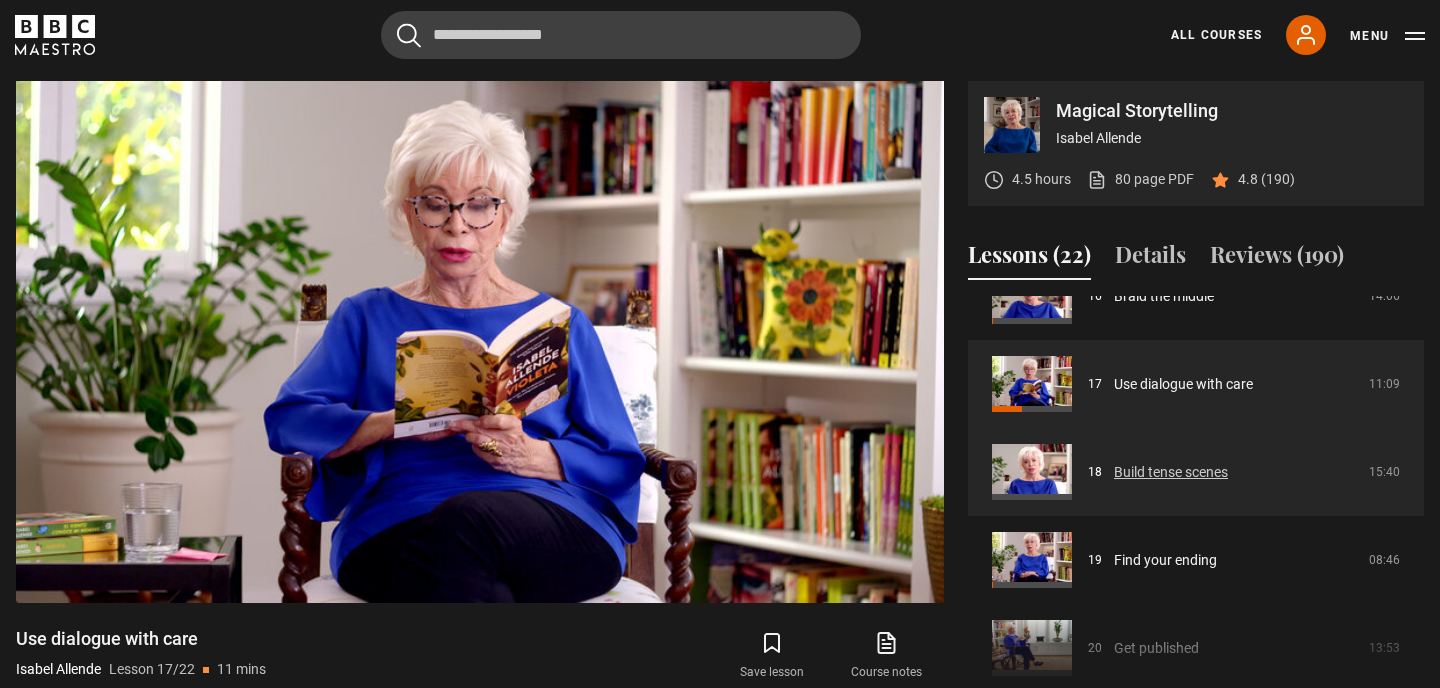 click on "Build tense scenes" at bounding box center [1171, 472] 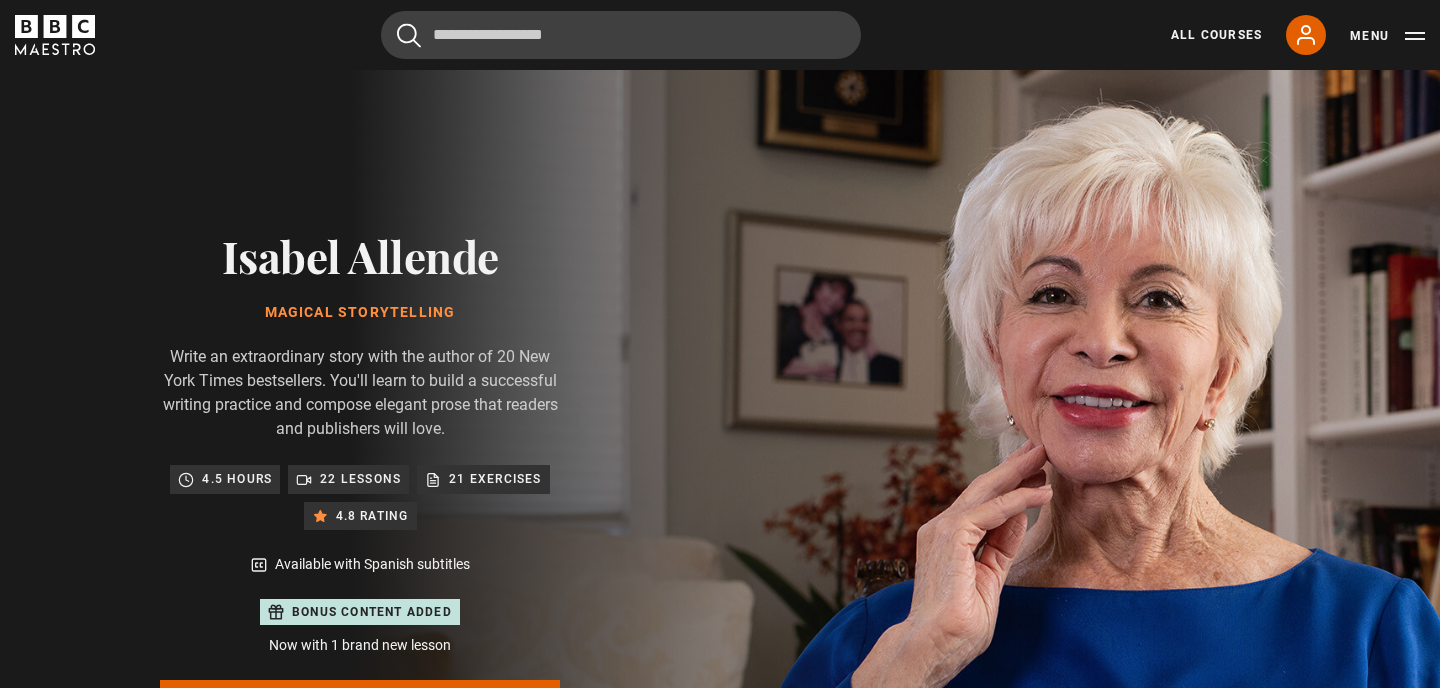 scroll, scrollTop: 977, scrollLeft: 0, axis: vertical 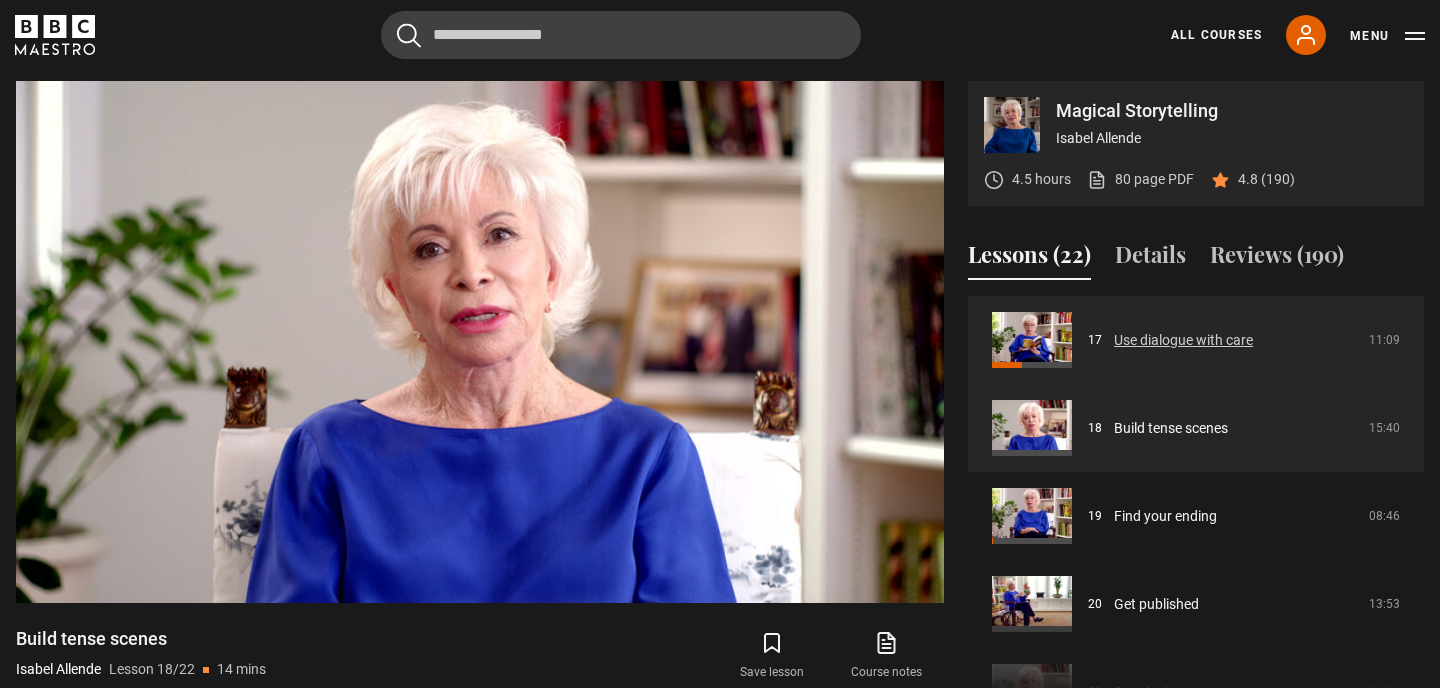 click on "Use dialogue with care" at bounding box center (1183, 340) 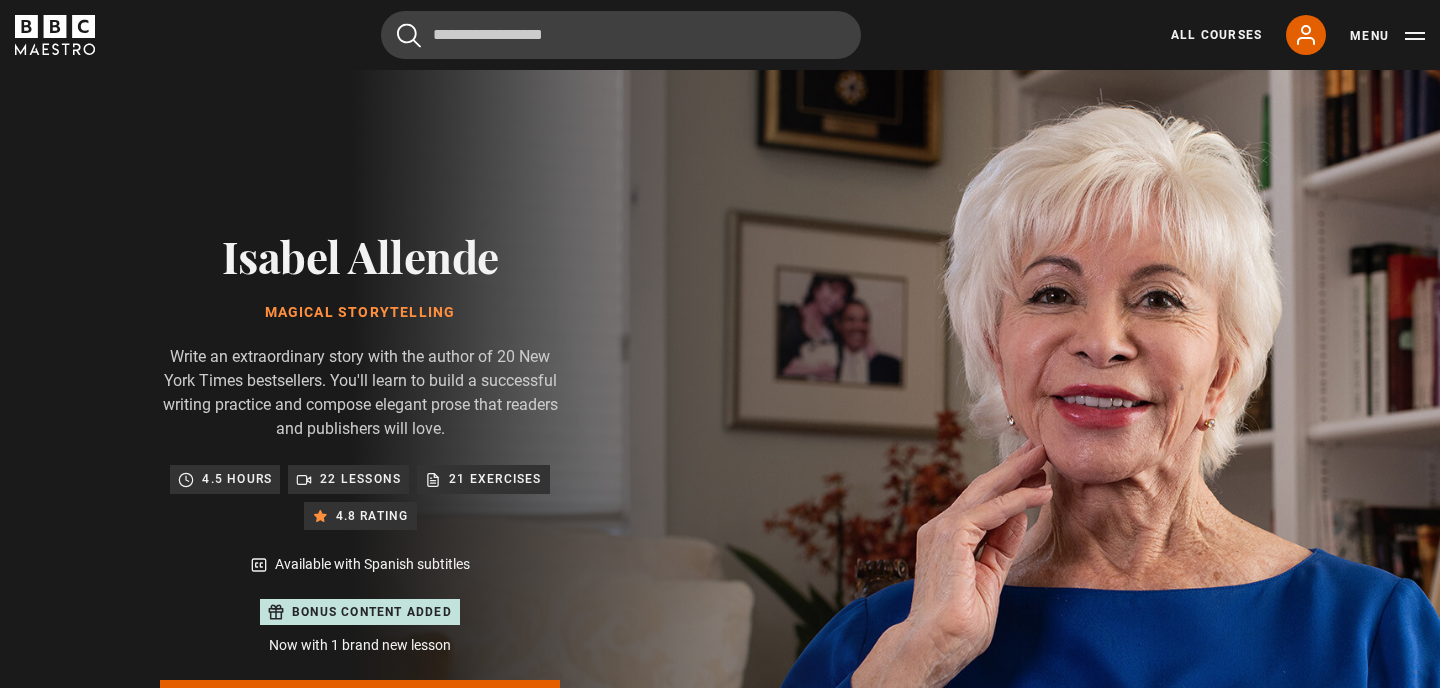 scroll, scrollTop: 977, scrollLeft: 0, axis: vertical 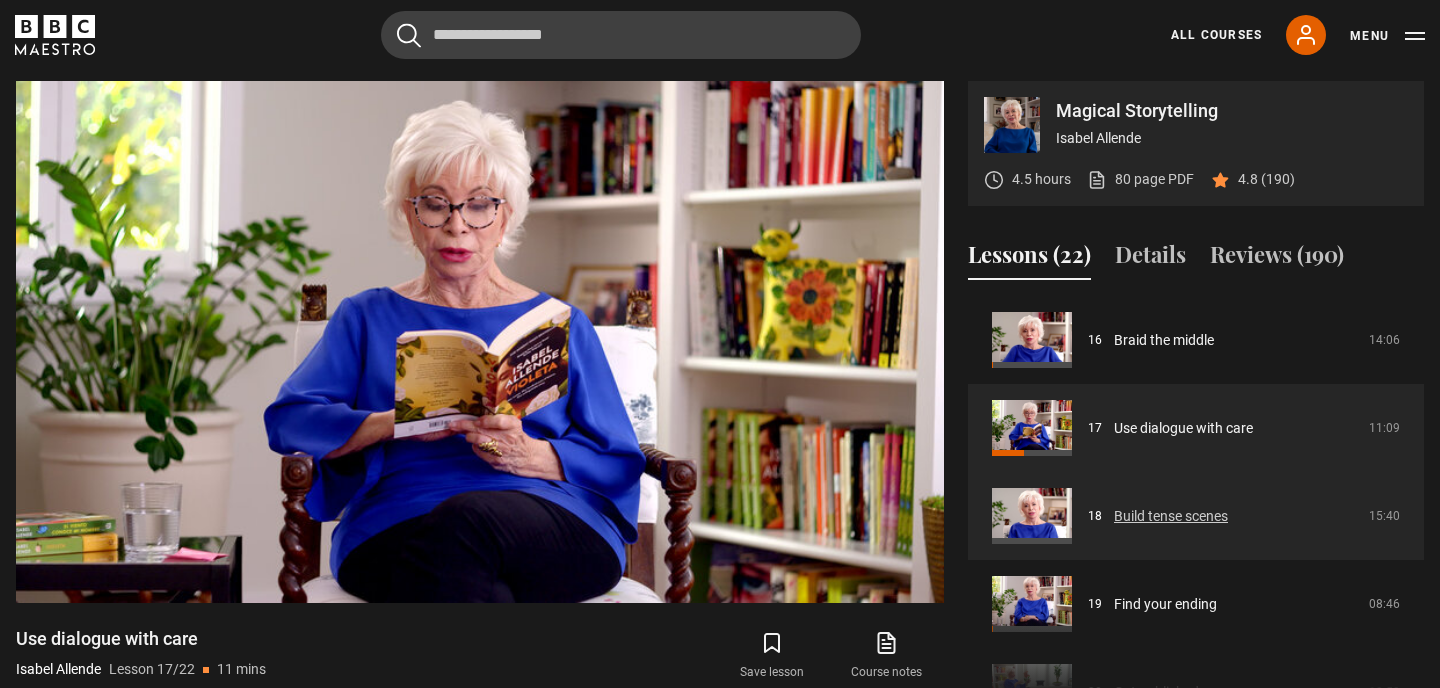 click on "Build tense scenes" at bounding box center [1171, 516] 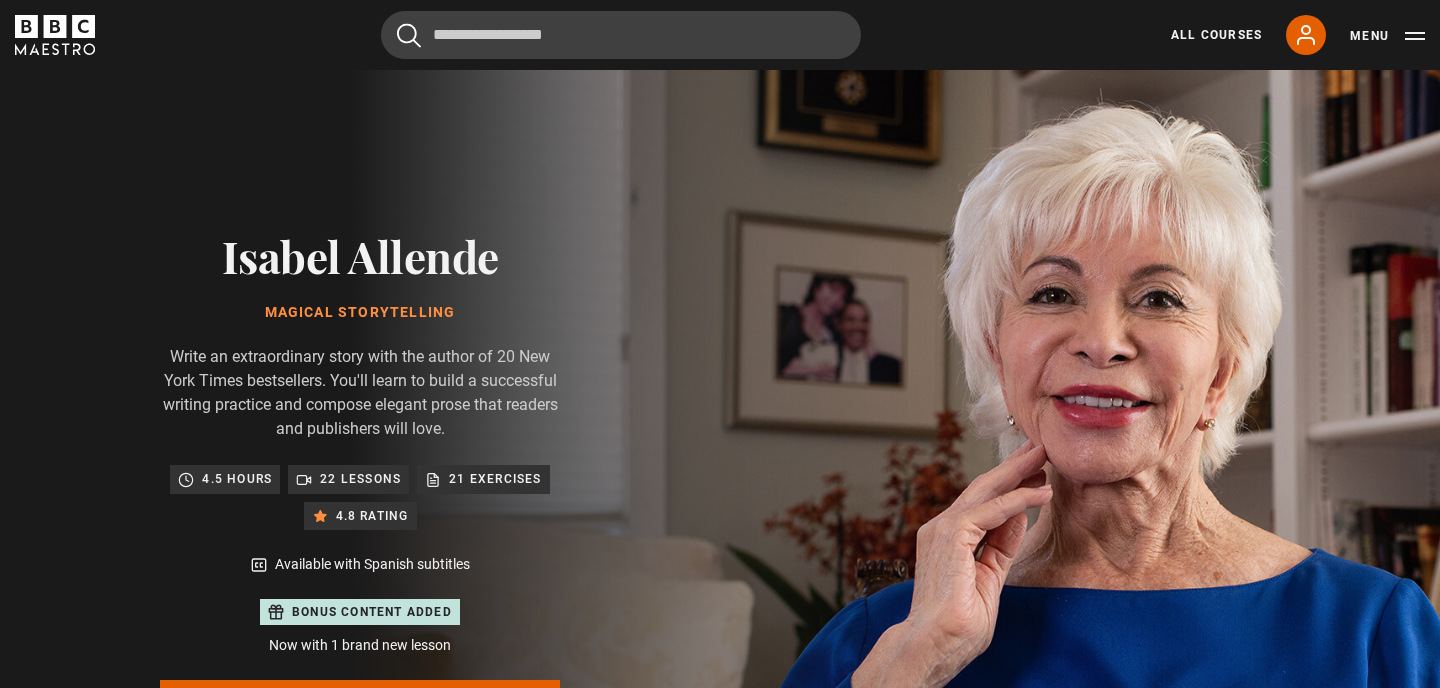 scroll, scrollTop: 977, scrollLeft: 0, axis: vertical 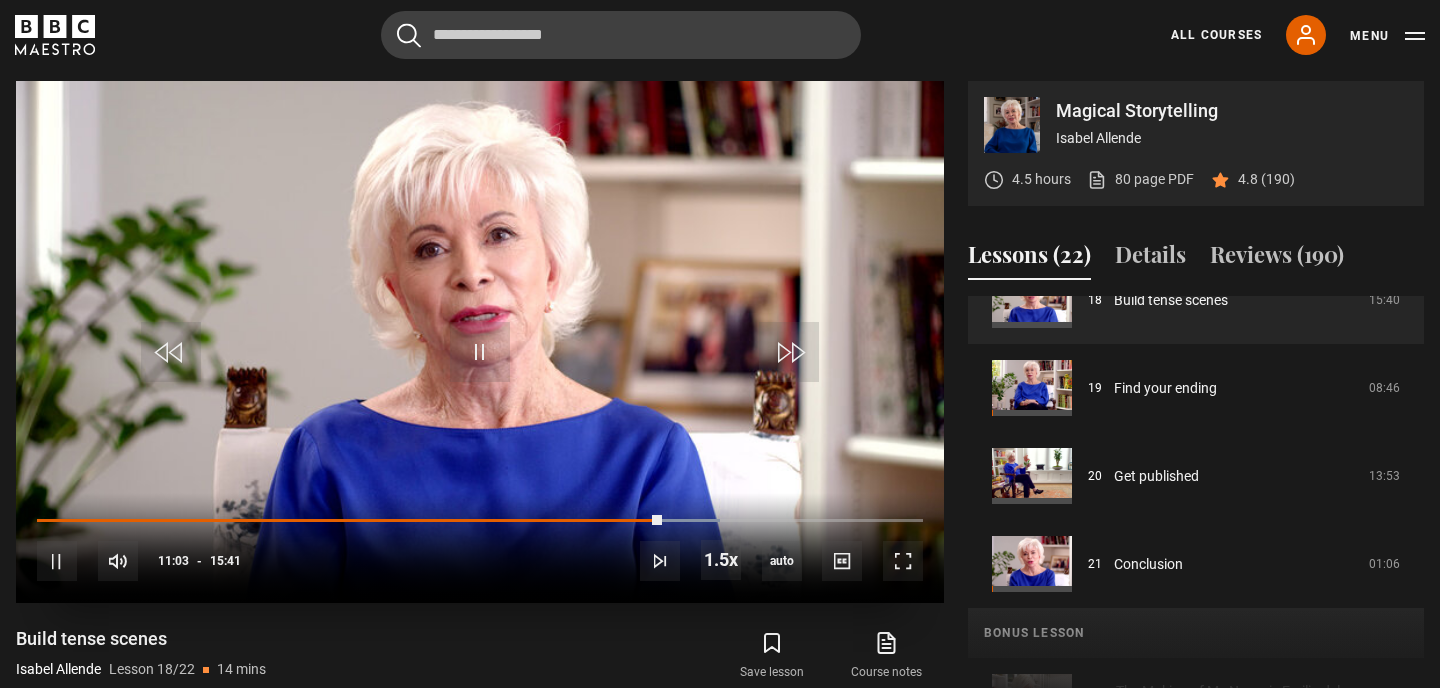 click on "10s Skip Back 10 seconds Pause 10s Skip Forward 10 seconds Loaded :  77.05% 04:57 11:03 Pause Mute Current Time  11:03 - Duration  15:41
[NAME]
Lesson 18
Build tense scenes
1.5x Playback Rate 2x 1.5x , selected 1x 0.5x auto Quality 360p 720p 1080p 2160p Auto , selected Captions captions off , selected English  Captions Spanish  Captions" at bounding box center (480, 548) 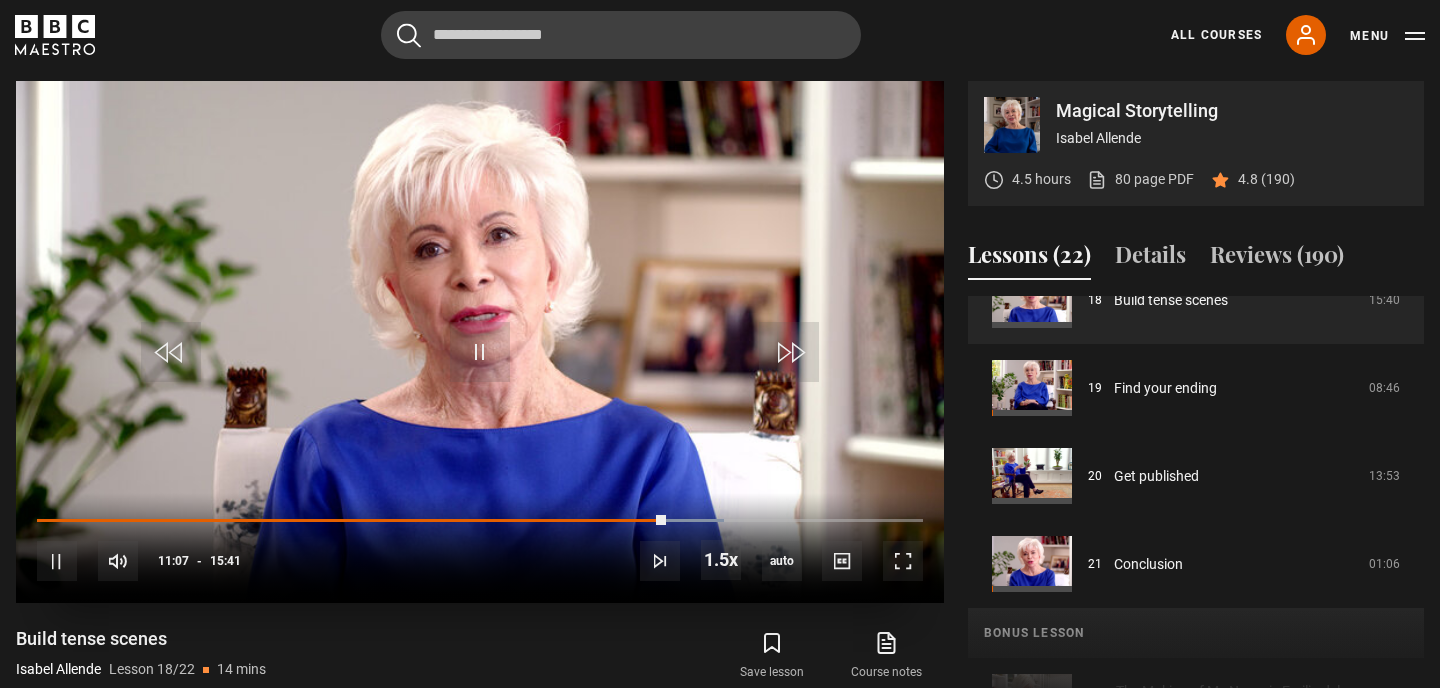 click on "10s Skip Back 10 seconds Pause 10s Skip Forward 10 seconds Loaded :  77.58% 04:48 11:07 Pause Mute Current Time  11:07 - Duration  15:41
[NAME]
Lesson 18
Build tense scenes
1.5x Playback Rate 2x 1.5x , selected 1x 0.5x auto Quality 360p 720p 1080p 2160p Auto , selected Captions captions off , selected English  Captions Spanish  Captions" at bounding box center [480, 548] 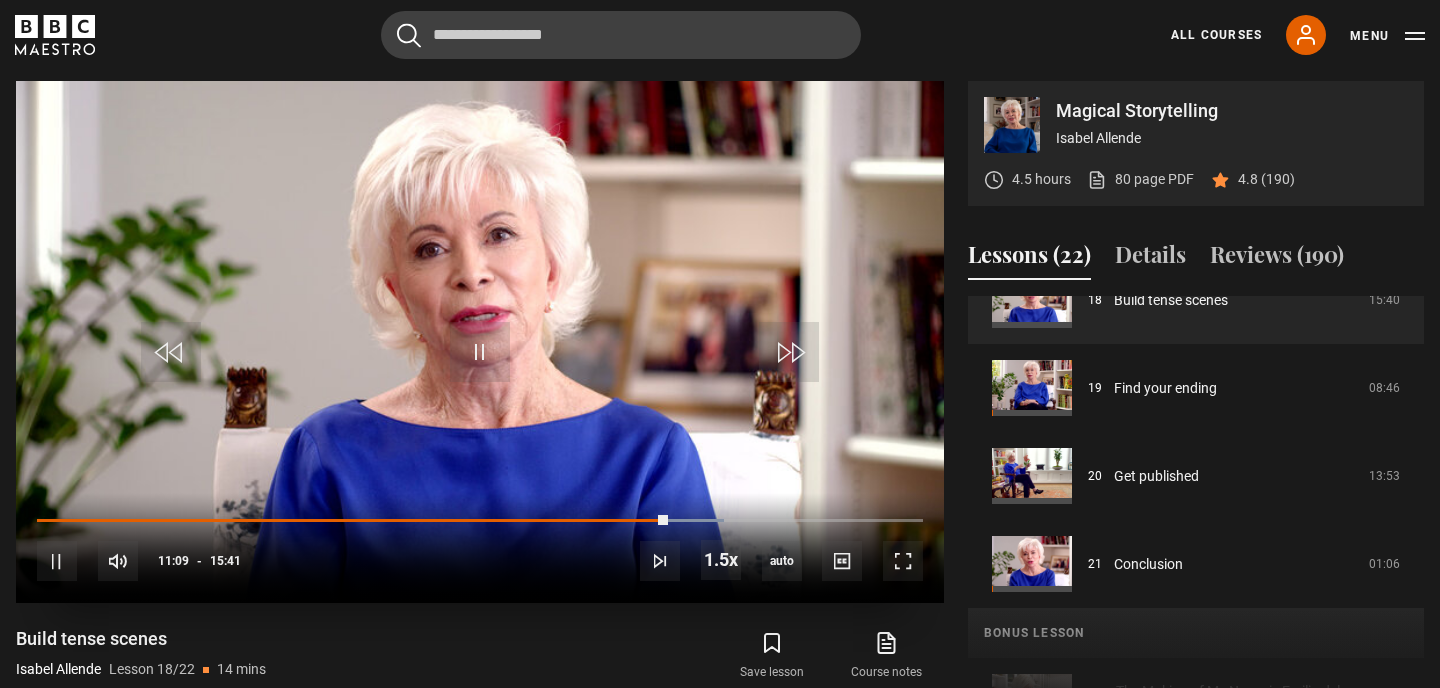 click on "10s Skip Back 10 seconds Pause 10s Skip Forward 10 seconds Loaded :  77.58% 04:48 11:10 Pause Mute Current Time  11:09 - Duration  15:41
[NAME]
Lesson 18
Build tense scenes
1.5x Playback Rate 2x 1.5x , selected 1x 0.5x auto Quality 360p 720p 1080p 2160p Auto , selected Captions captions off , selected English  Captions Spanish  Captions" at bounding box center (480, 548) 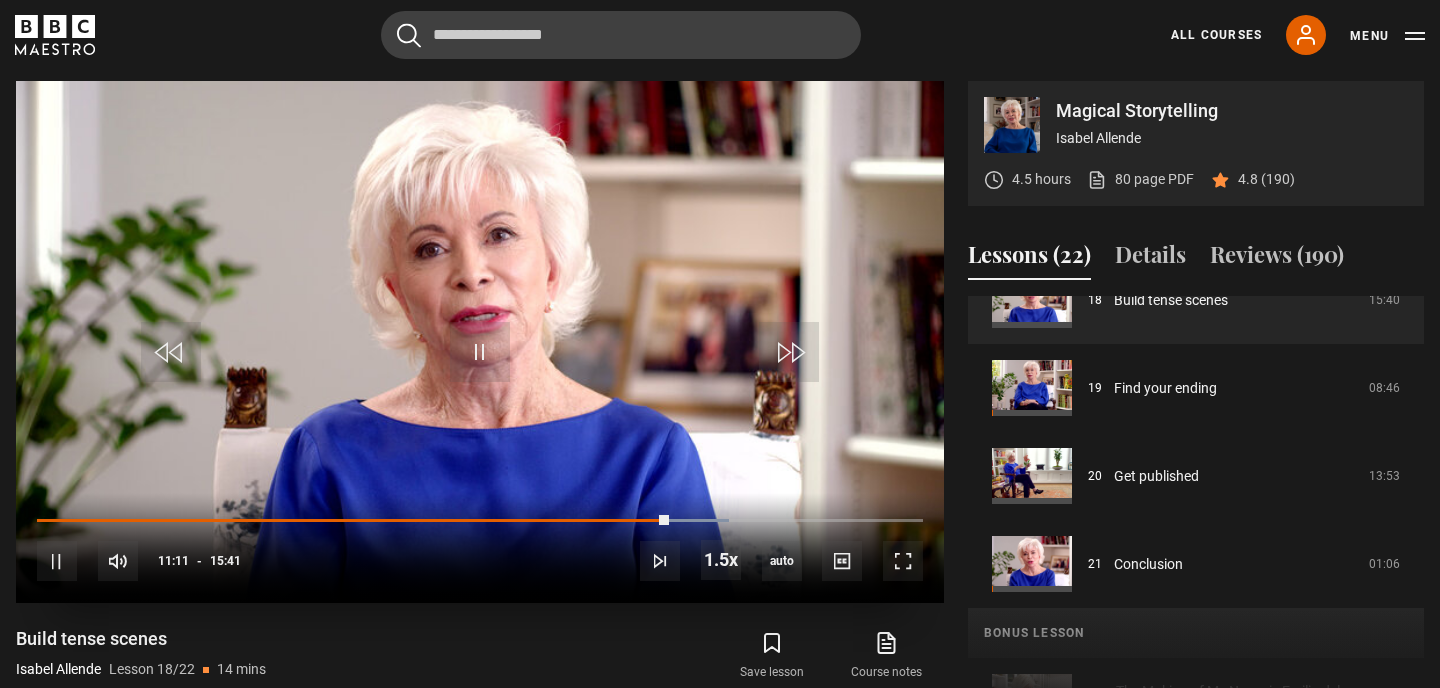 click on "10s Skip Back 10 seconds Pause 10s Skip Forward 10 seconds Loaded :  78.11% 04:48 11:11 Pause Mute Current Time  11:11 - Duration  15:41
[NAME]
Lesson 18
Build tense scenes
1.5x Playback Rate 2x 1.5x , selected 1x 0.5x auto Quality 360p 720p 1080p 2160p Auto , selected Captions captions off , selected English  Captions Spanish  Captions" at bounding box center (480, 548) 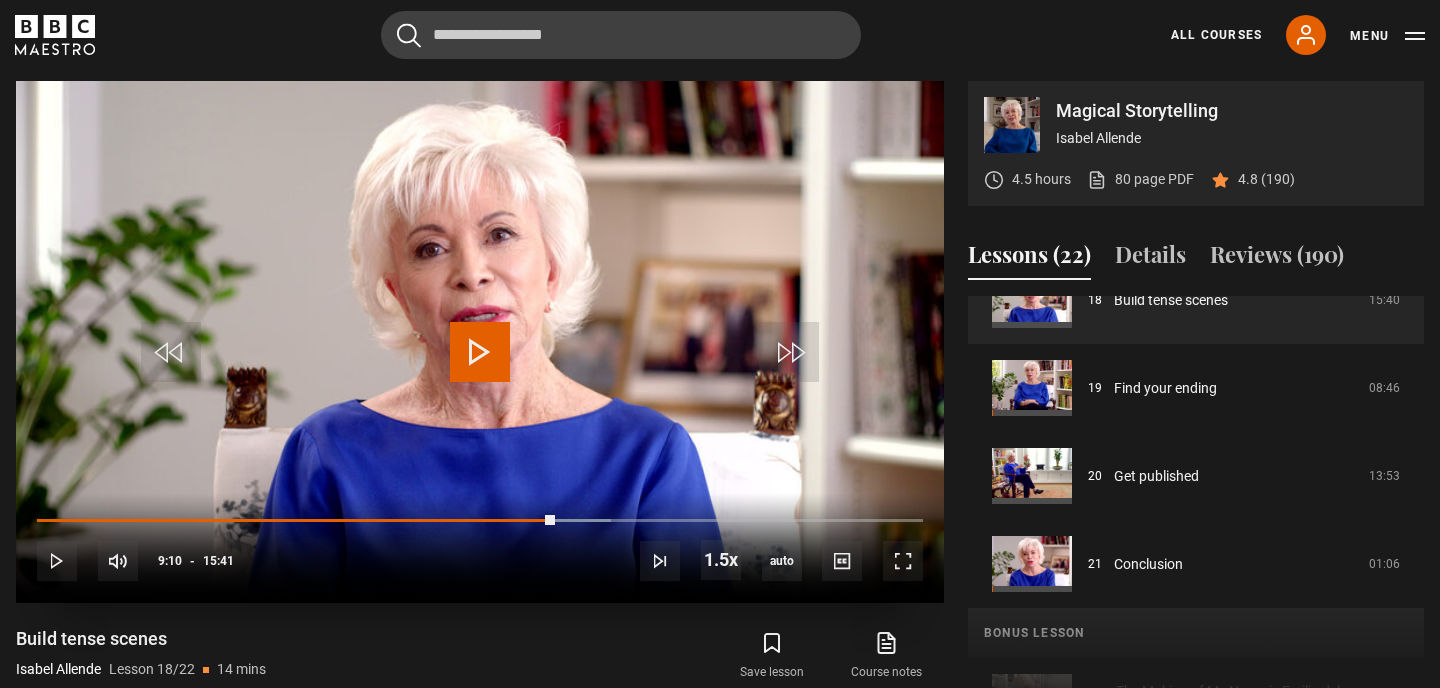 drag, startPoint x: 665, startPoint y: 514, endPoint x: 550, endPoint y: 507, distance: 115.212845 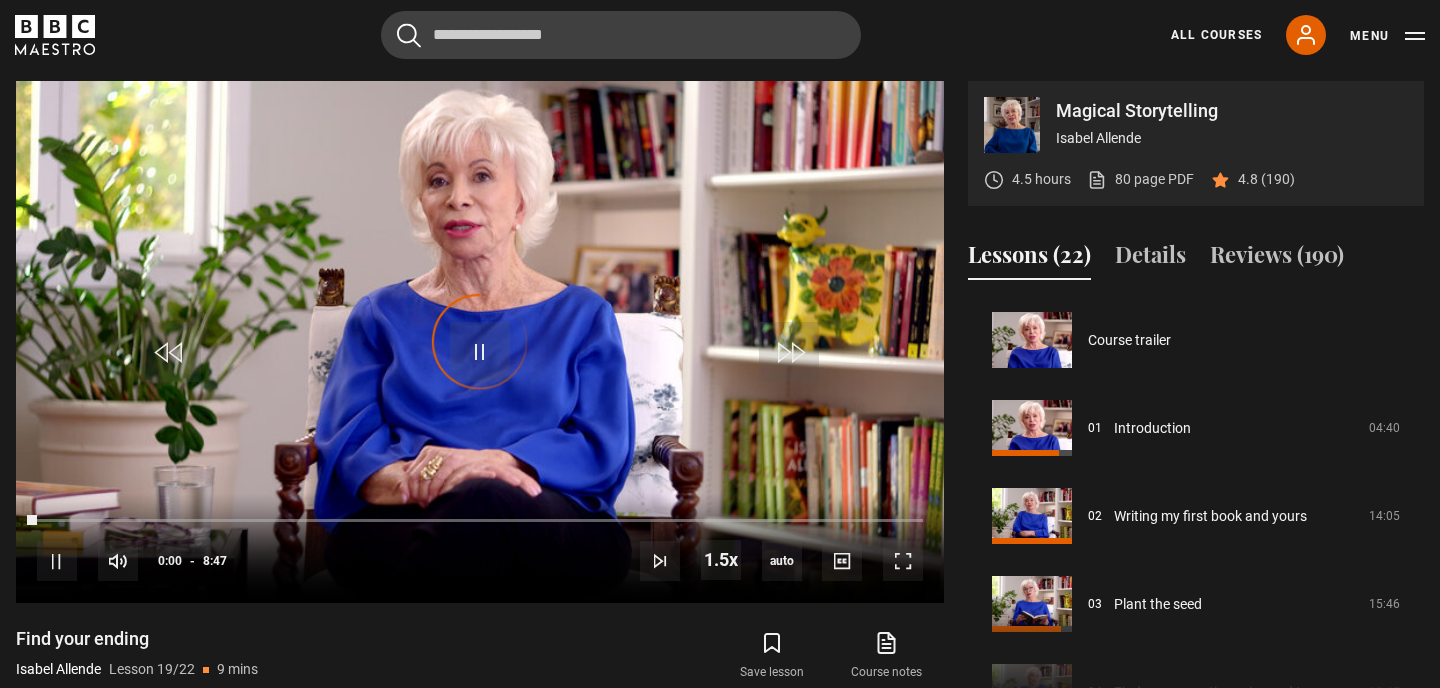 scroll, scrollTop: 1584, scrollLeft: 0, axis: vertical 